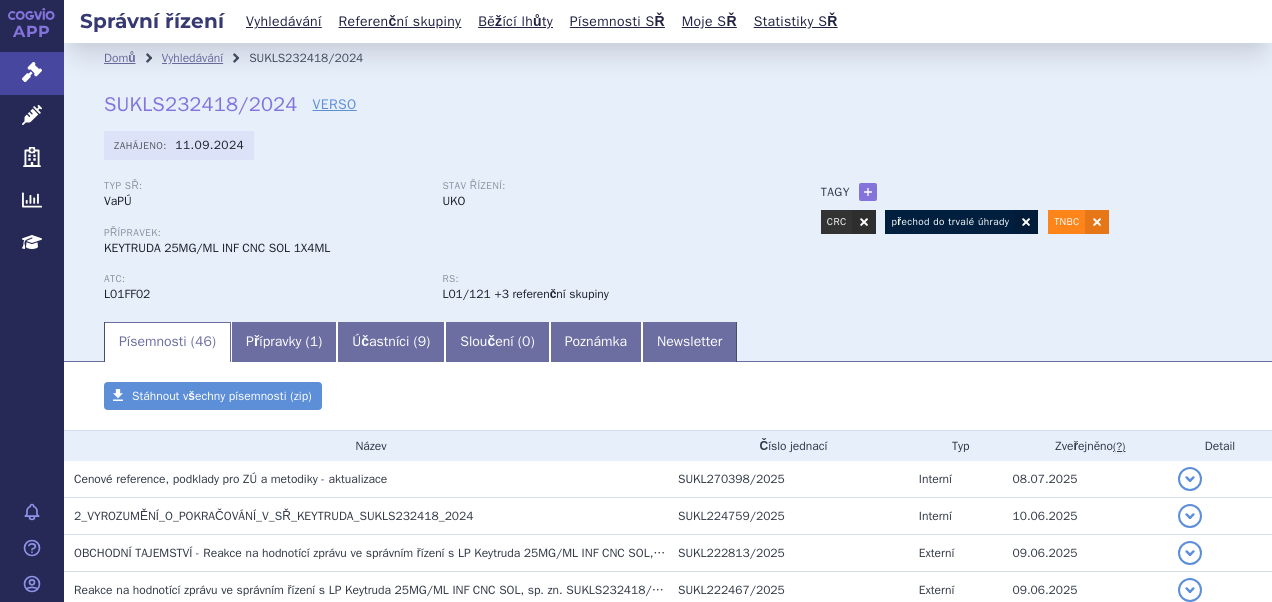 scroll, scrollTop: 0, scrollLeft: 0, axis: both 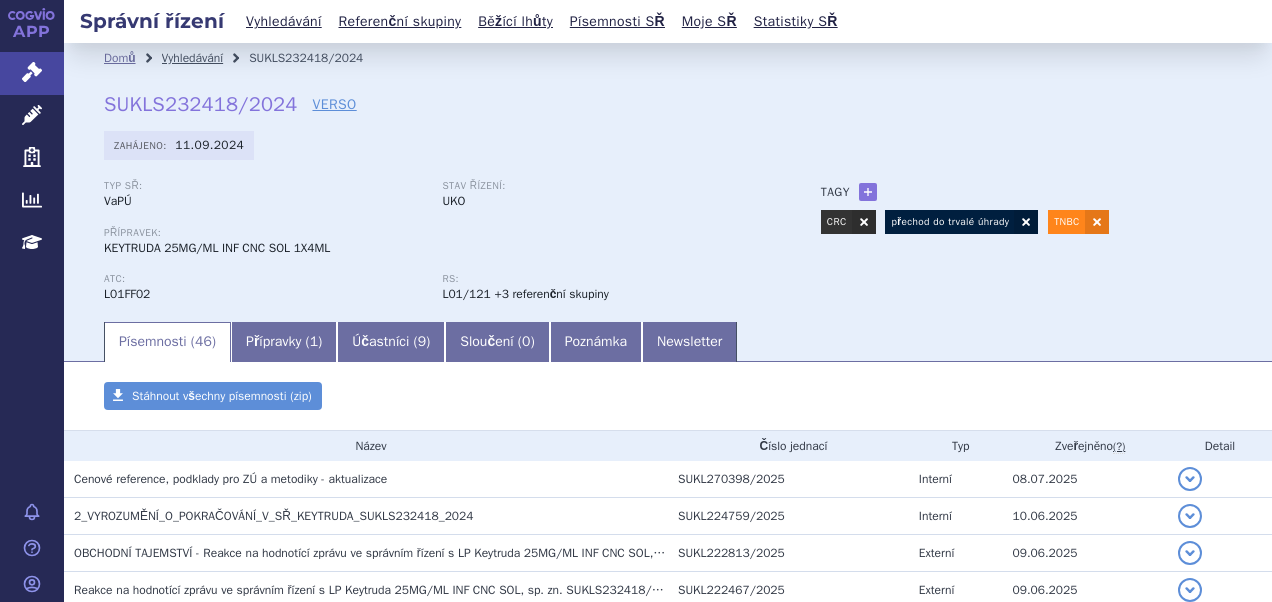 click on "Vyhledávání" at bounding box center [193, 58] 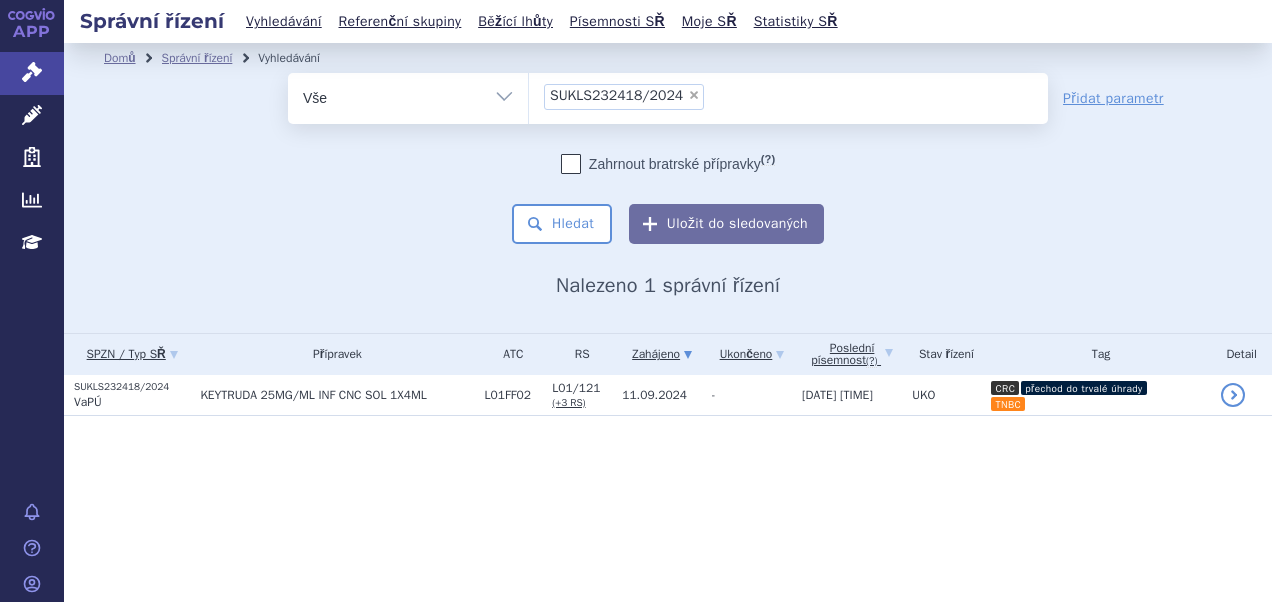 click on "×" at bounding box center (694, 95) 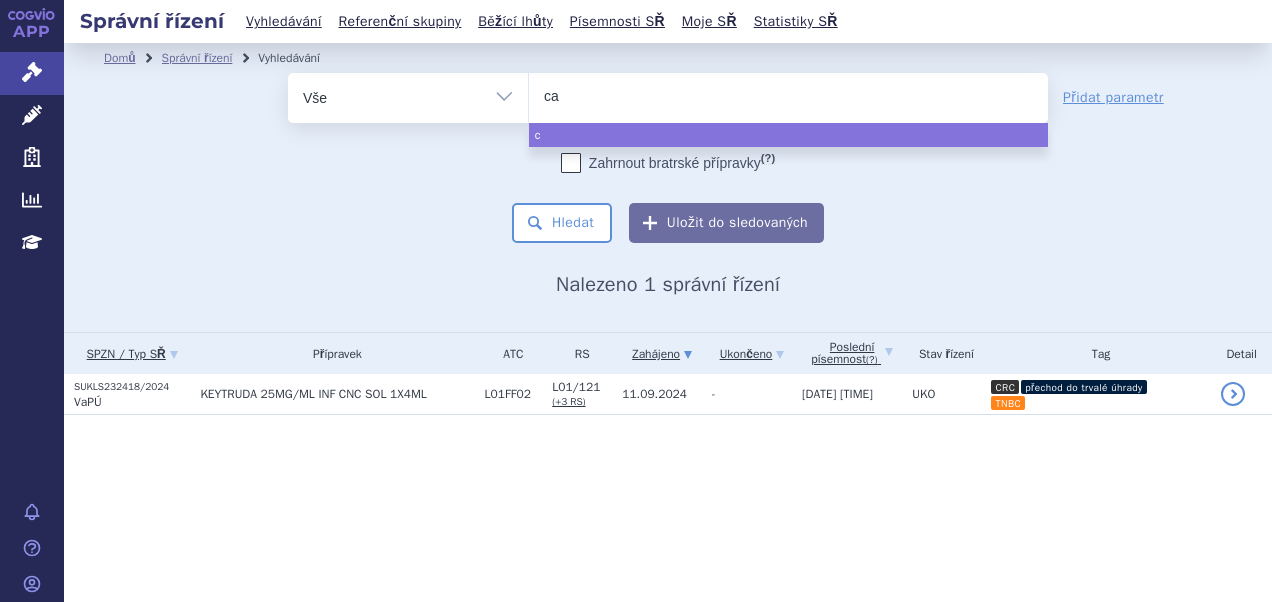 type on "cam" 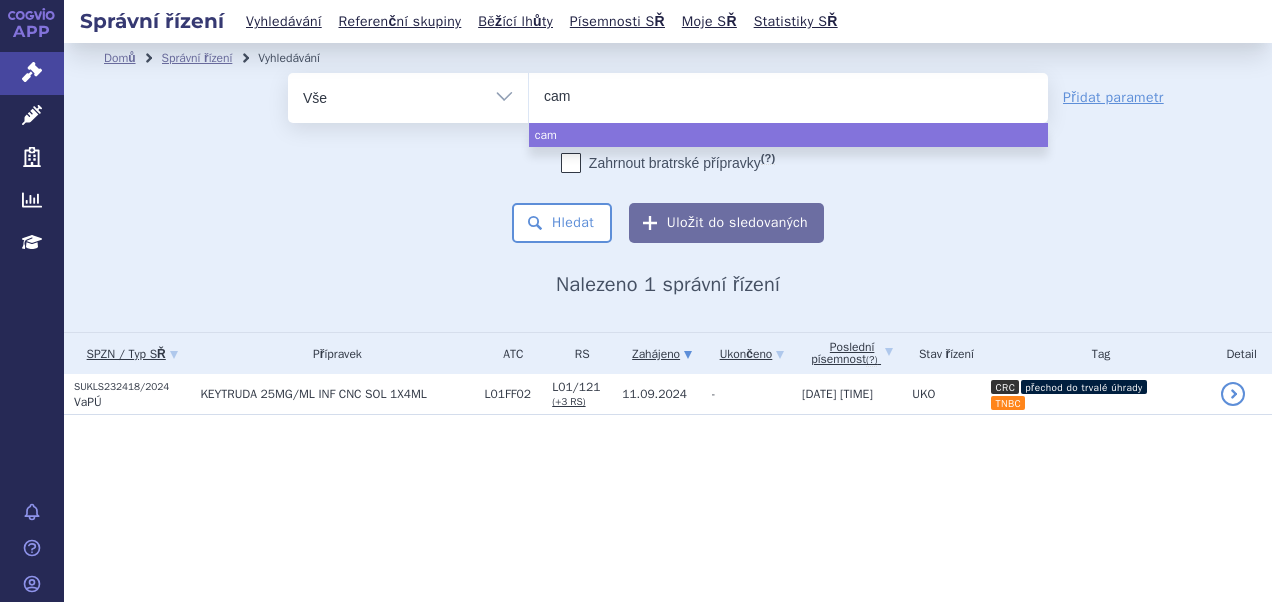 type on "camo" 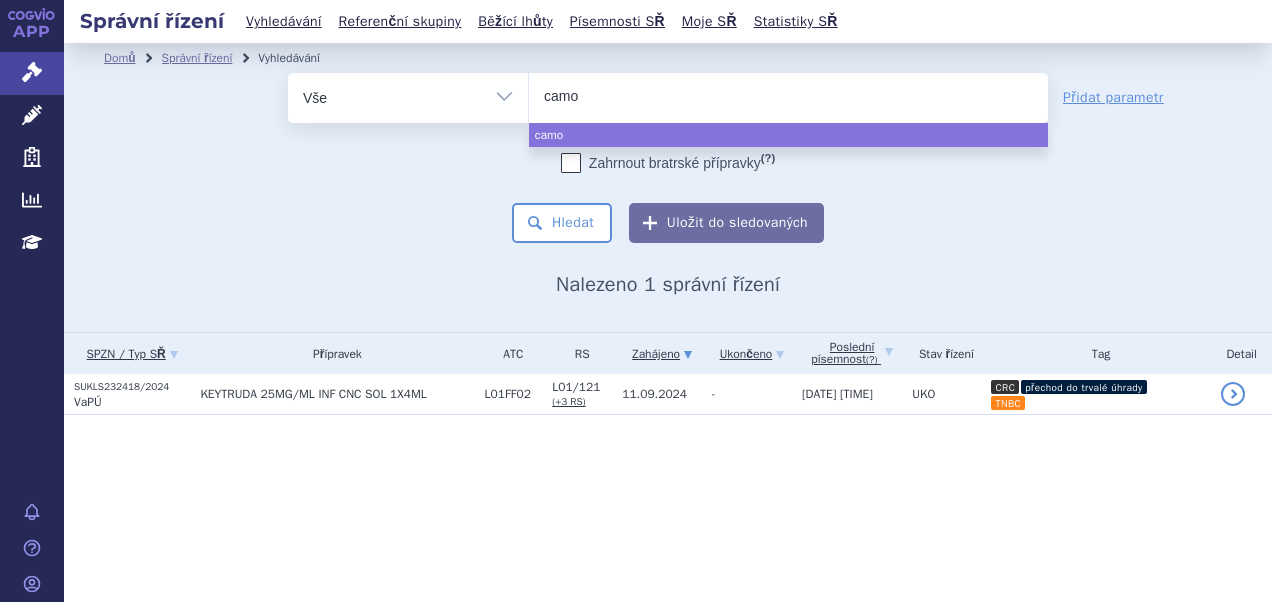 type on "camom" 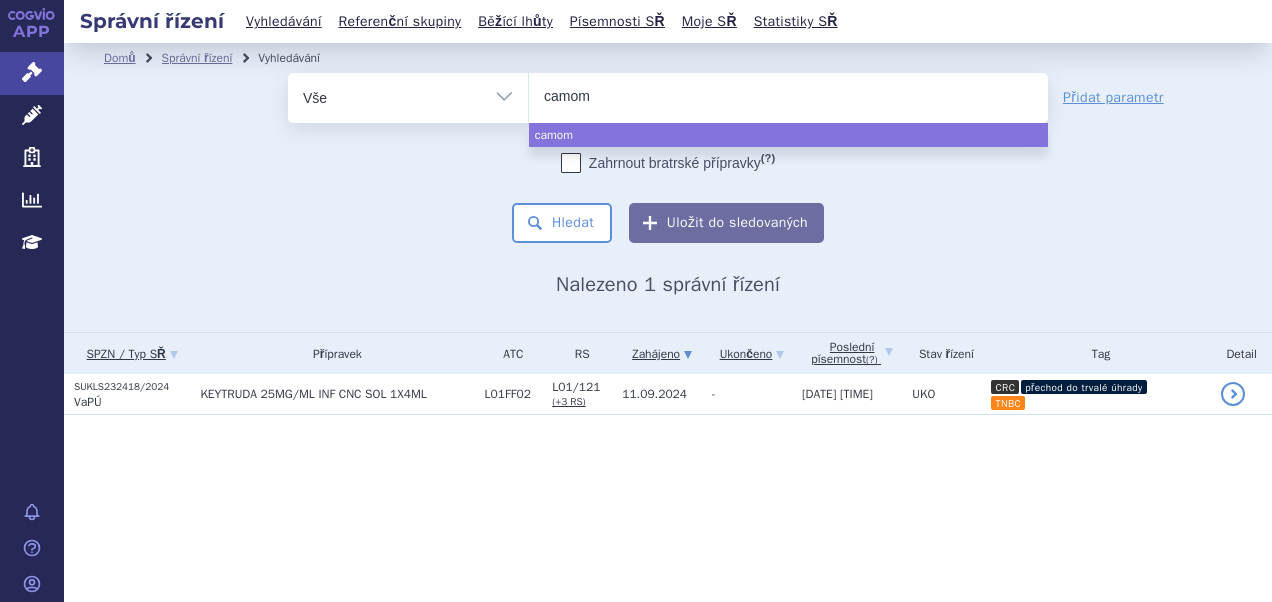 type on "camo" 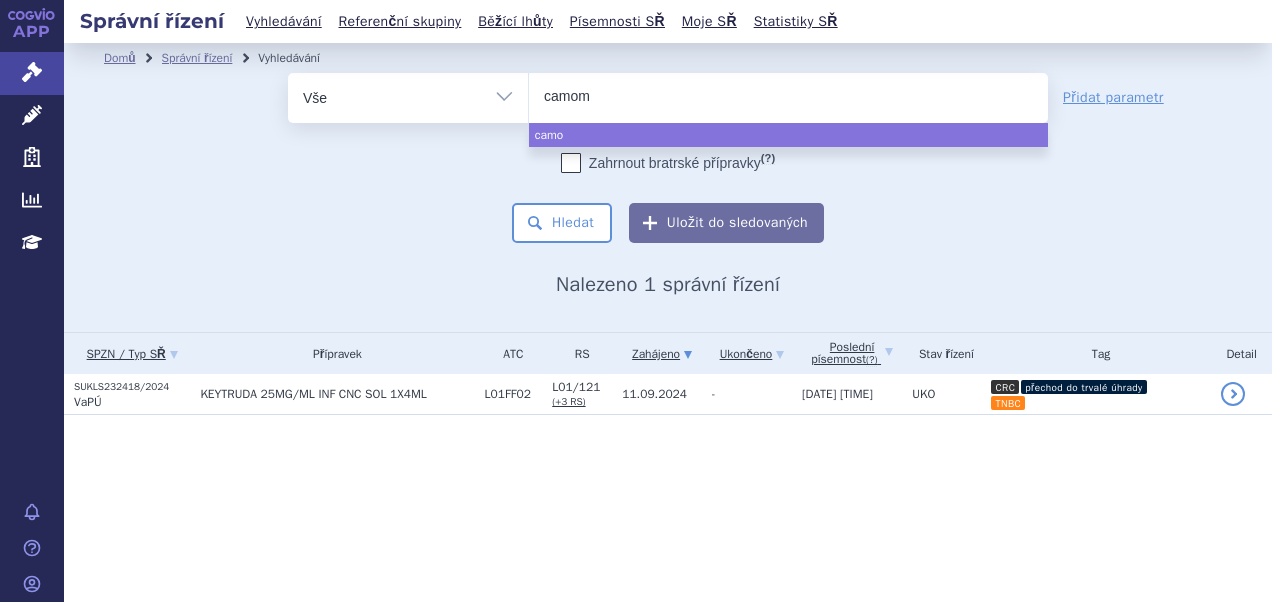 type on "camome" 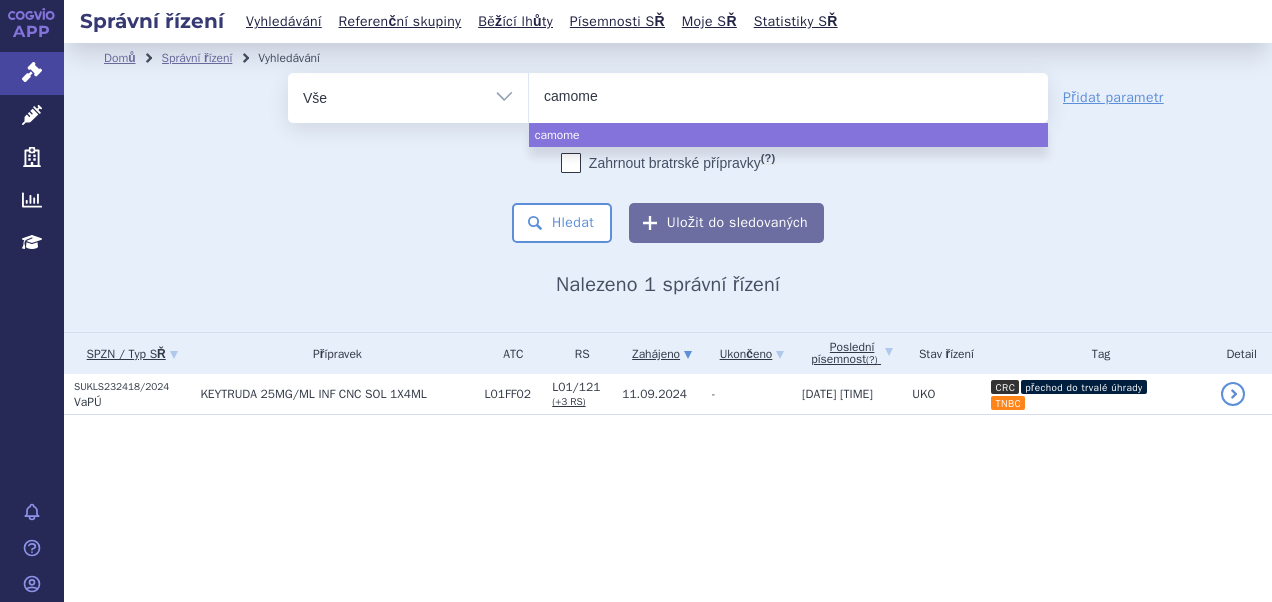 type on "camomet" 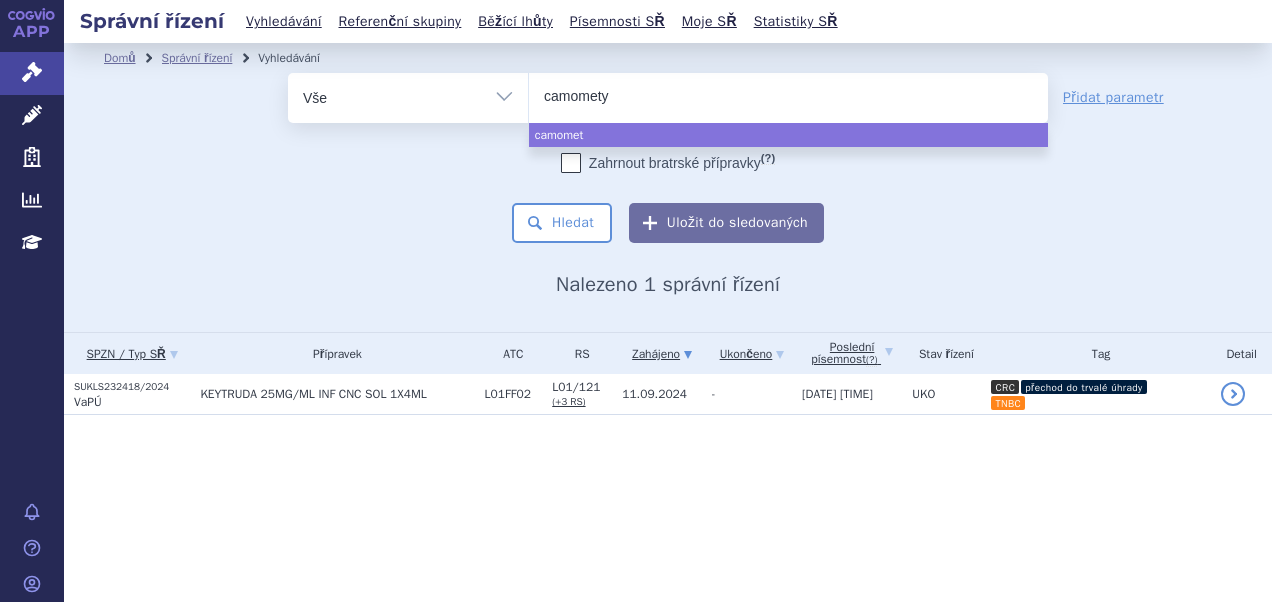 type on "camometyx" 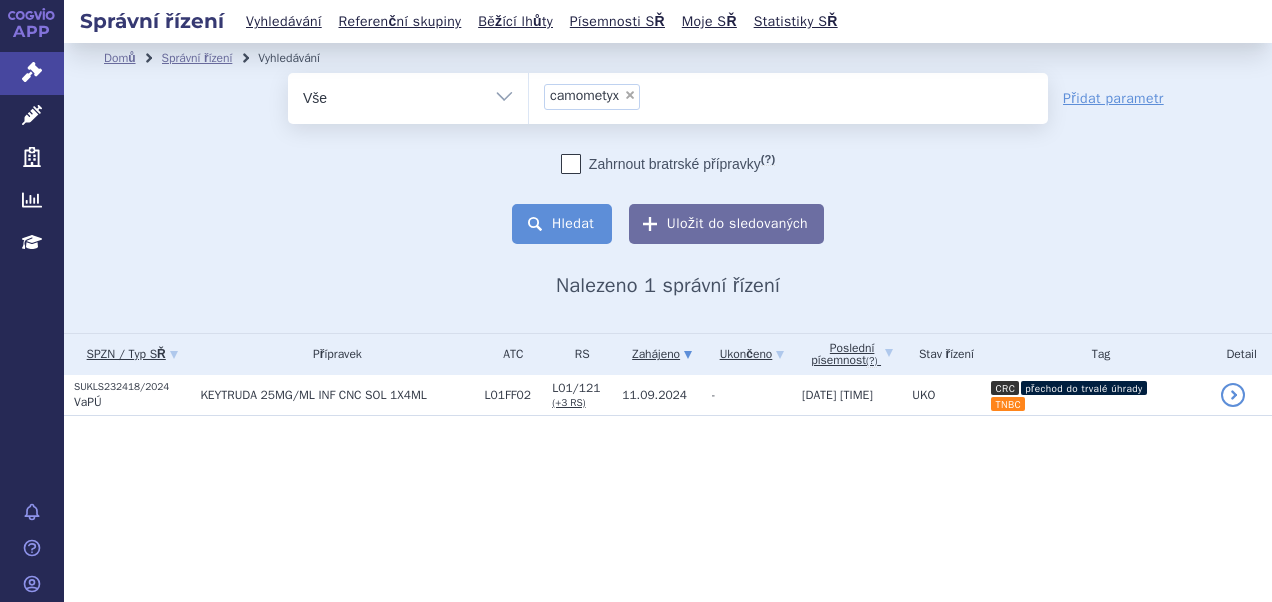 click on "Hledat" at bounding box center (562, 224) 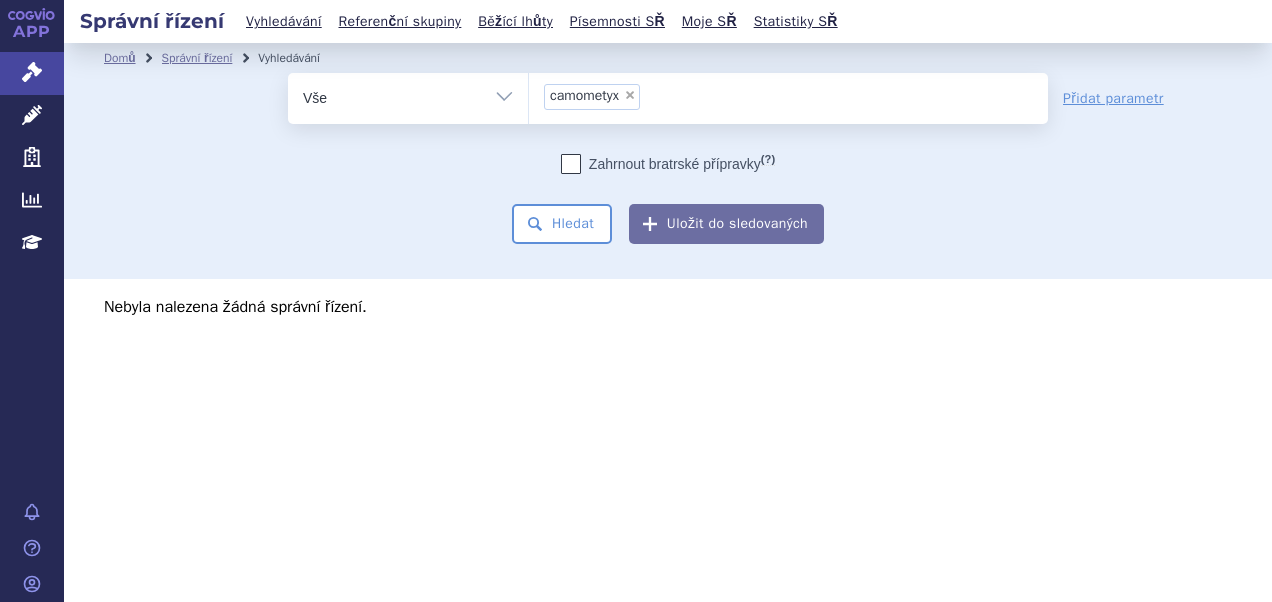scroll, scrollTop: 0, scrollLeft: 0, axis: both 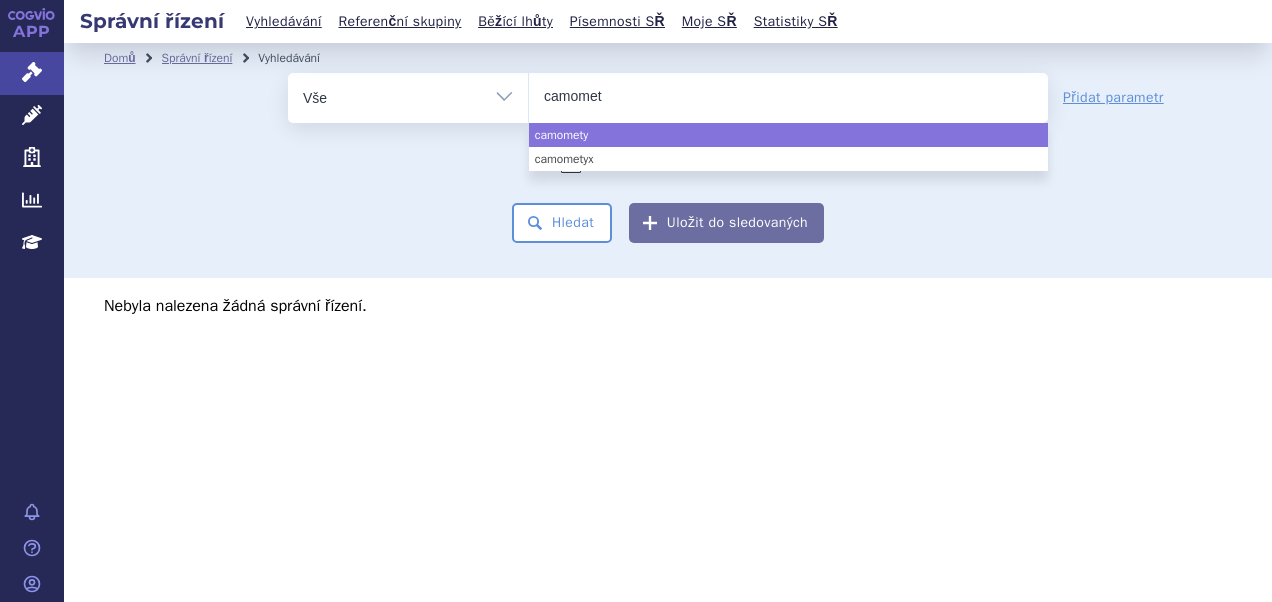 type on "camome" 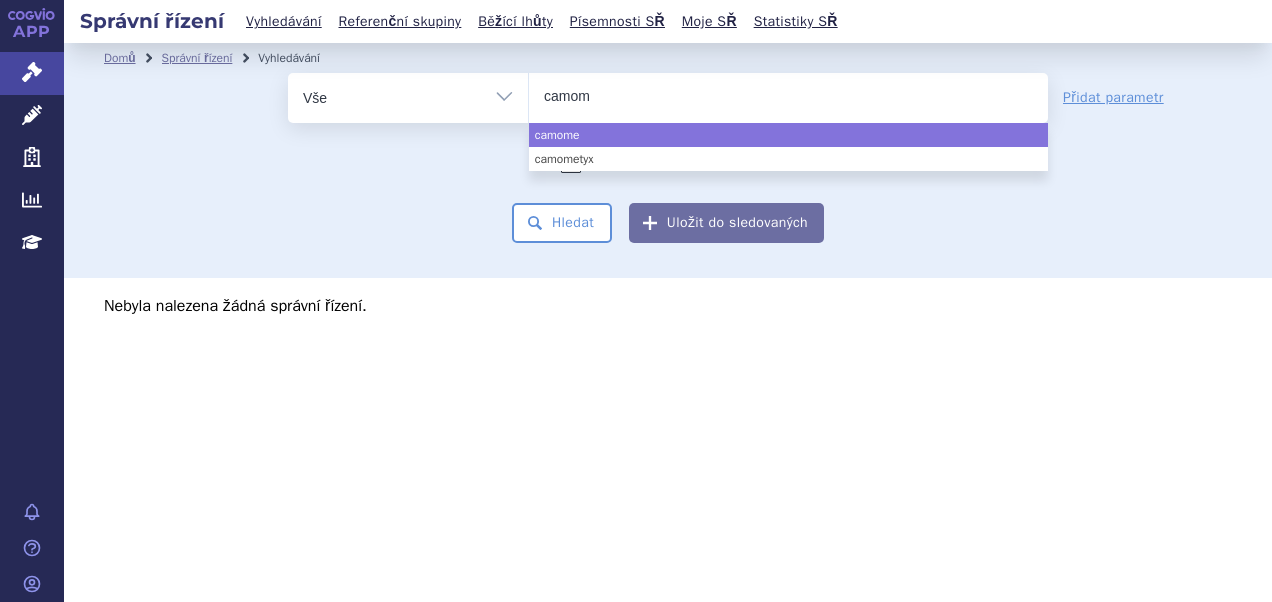 type on "camo" 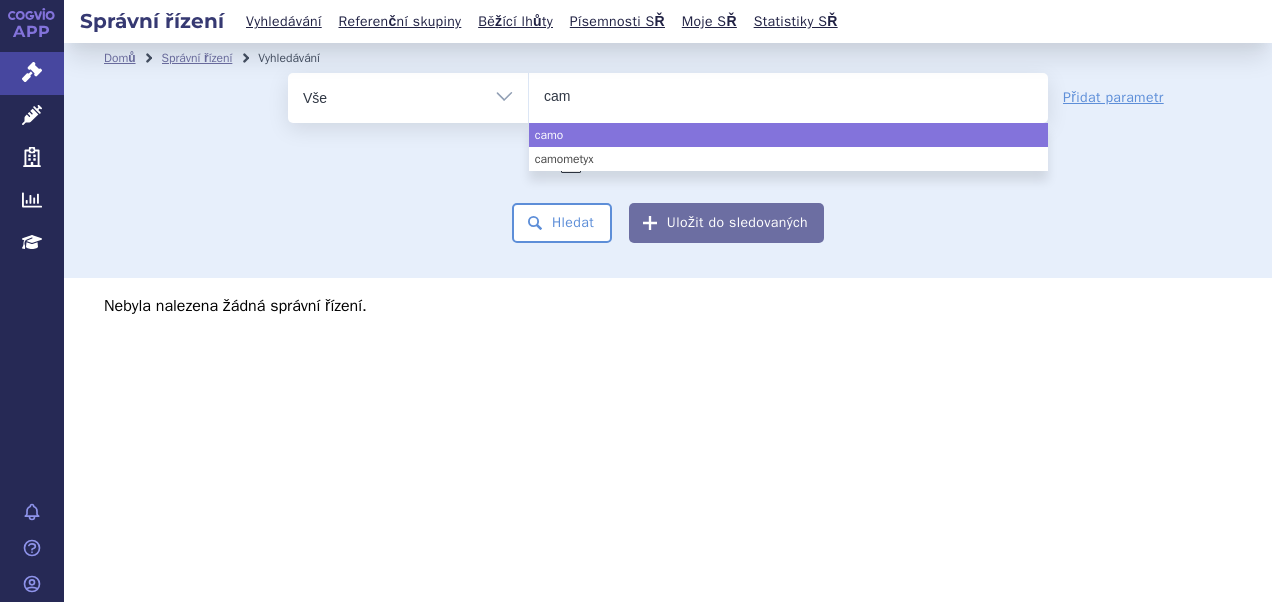 type on "ca" 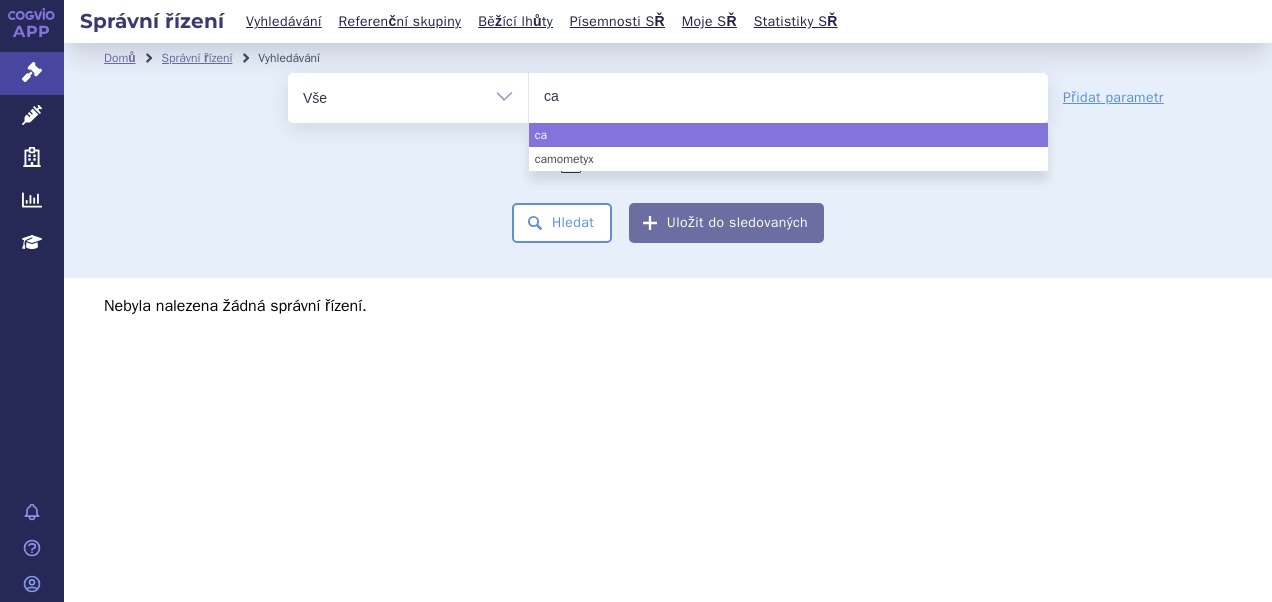 type on "cab" 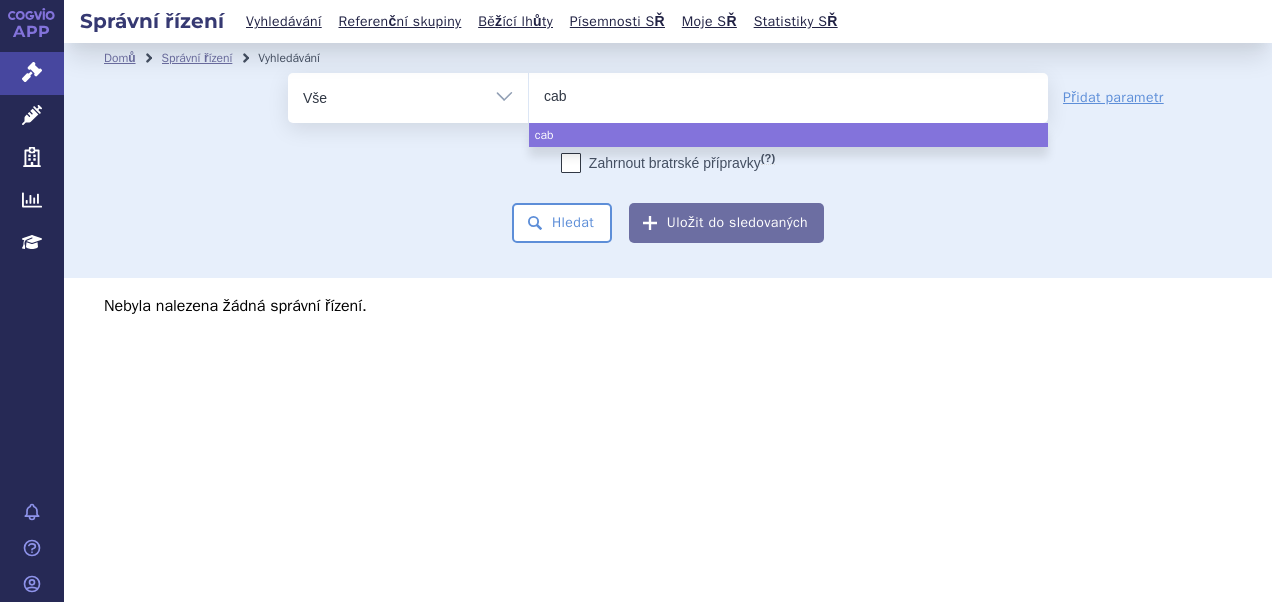 type on "cabo" 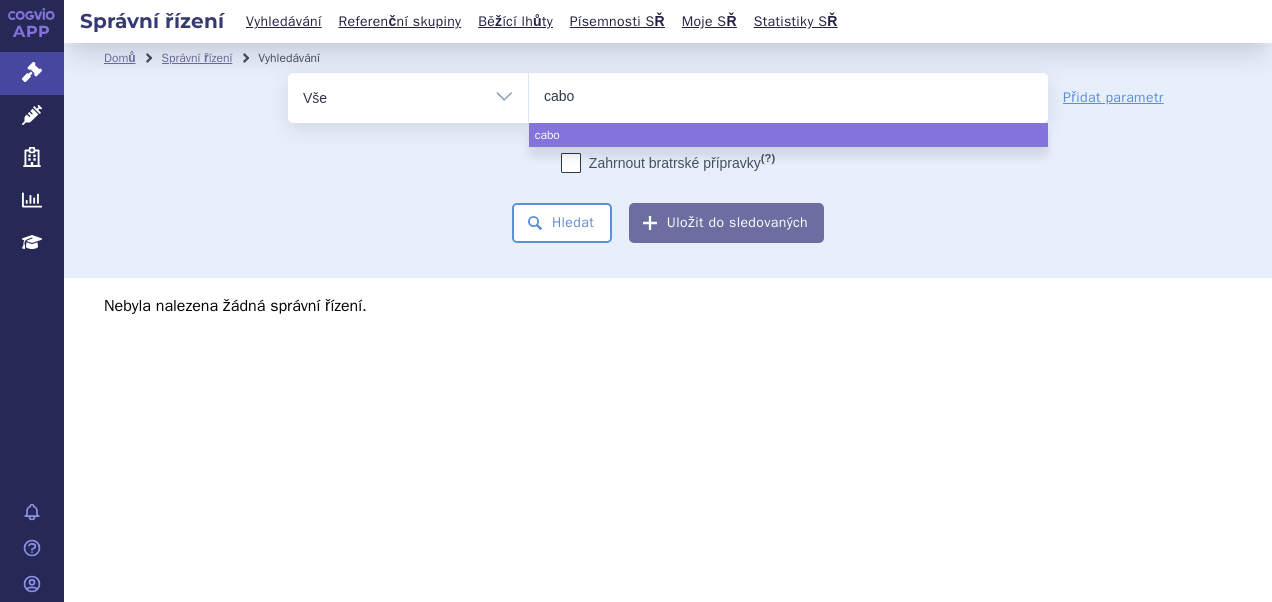type on "cabom" 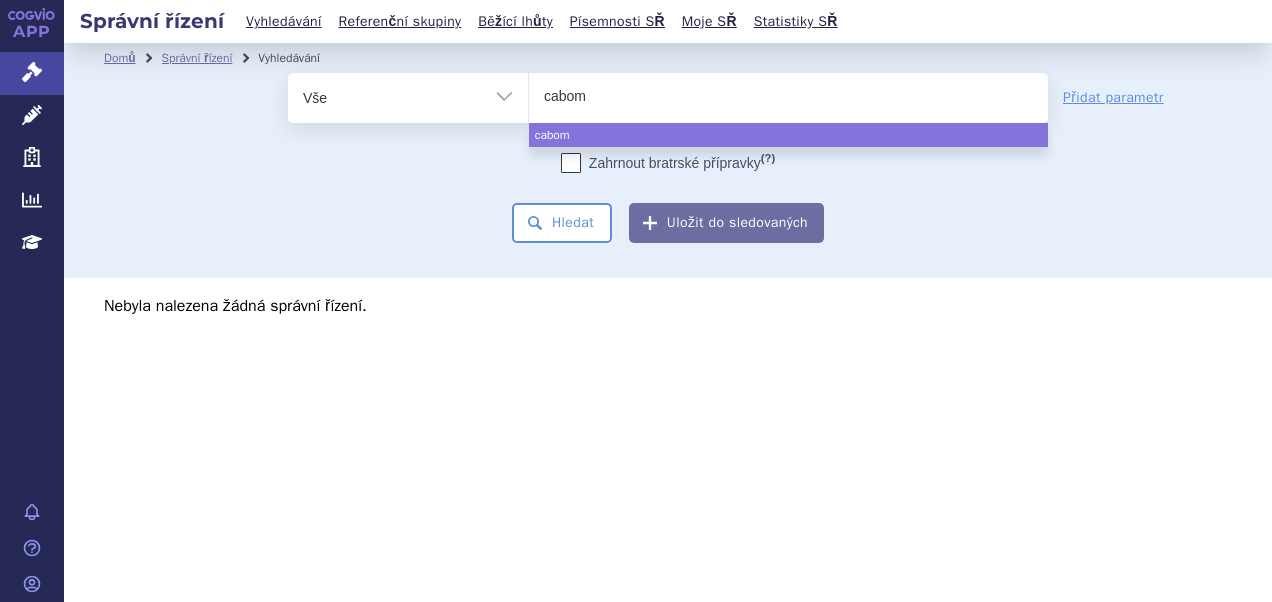type on "cabome" 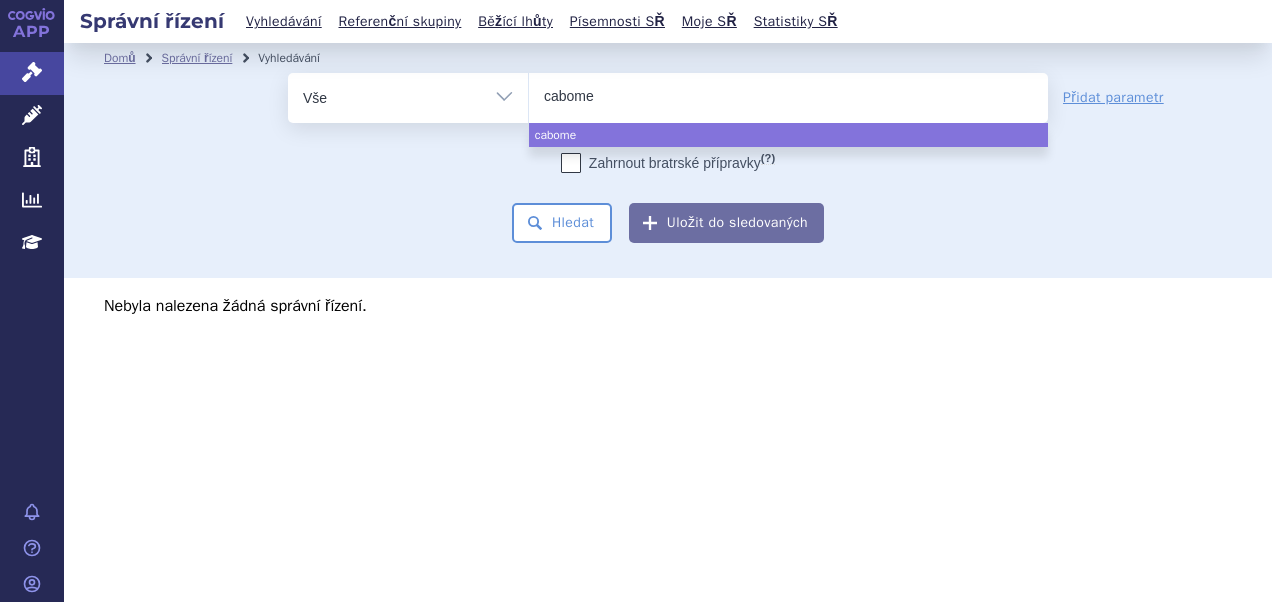 type on "cabomey" 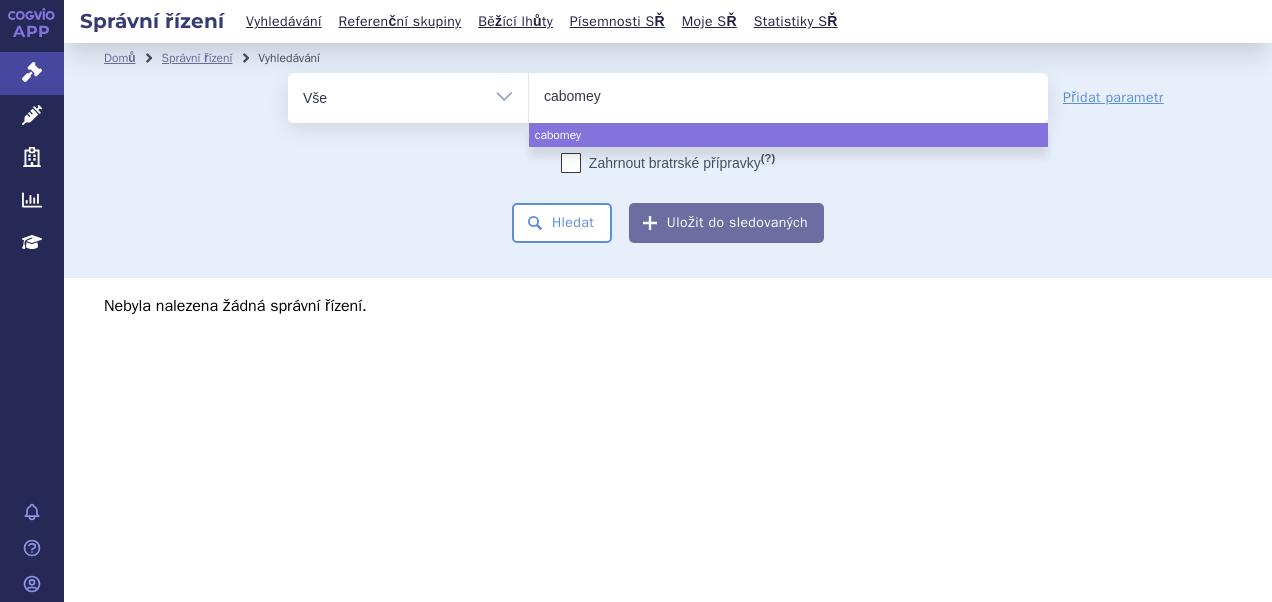 type on "cabomeyt" 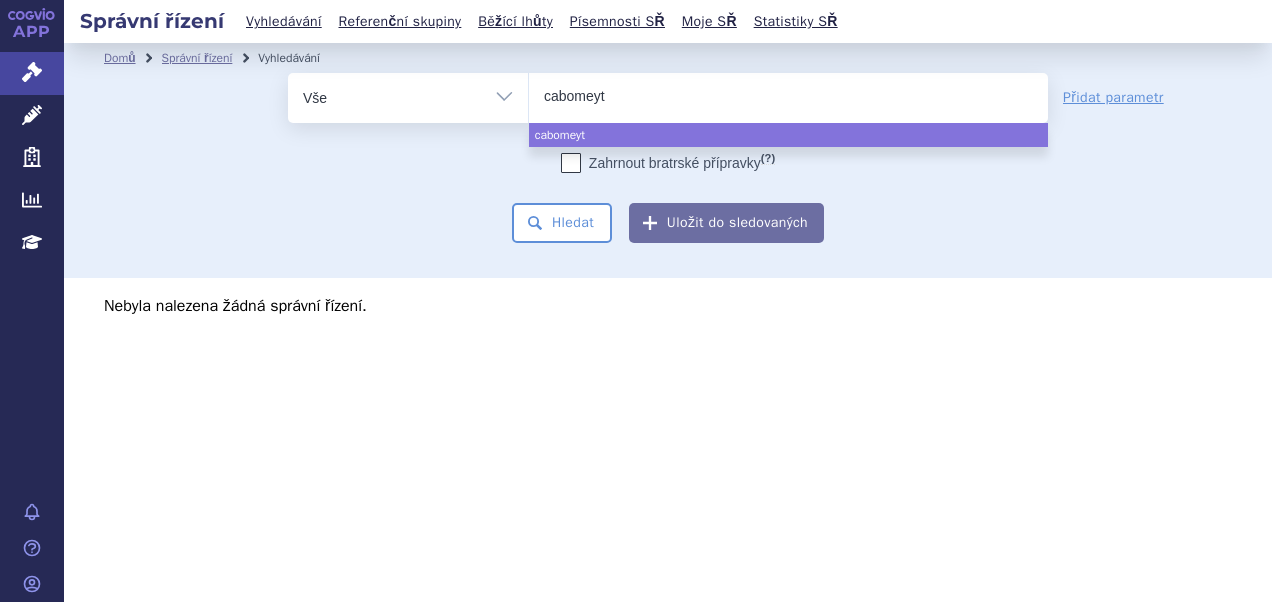 type on "cabomey" 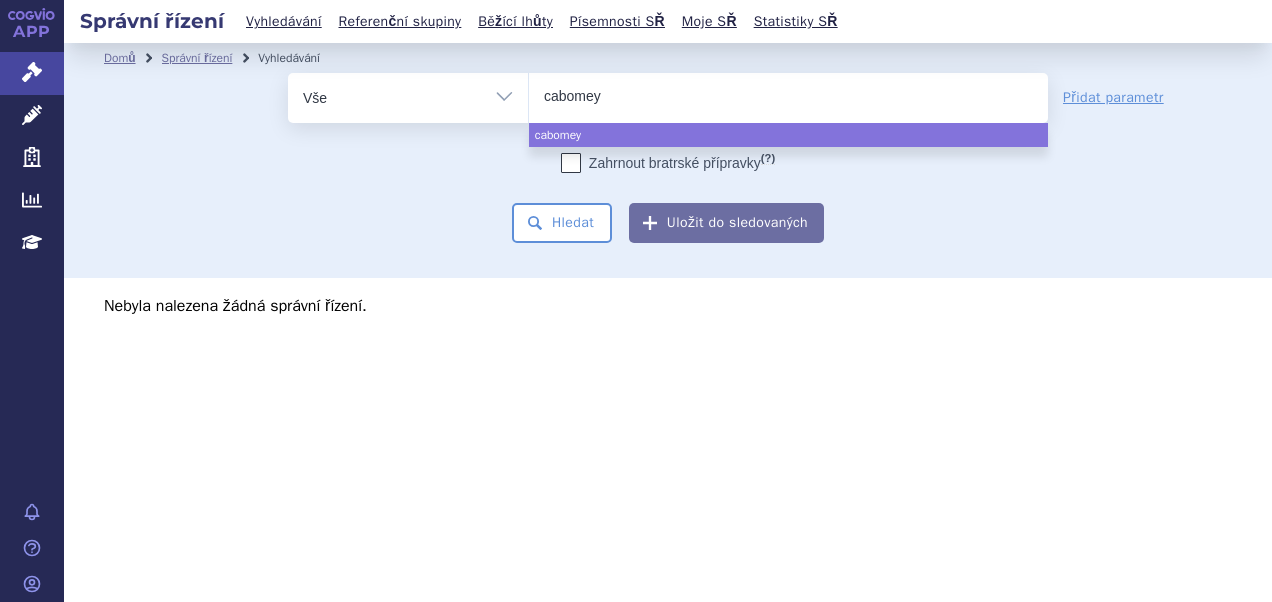type on "cabome" 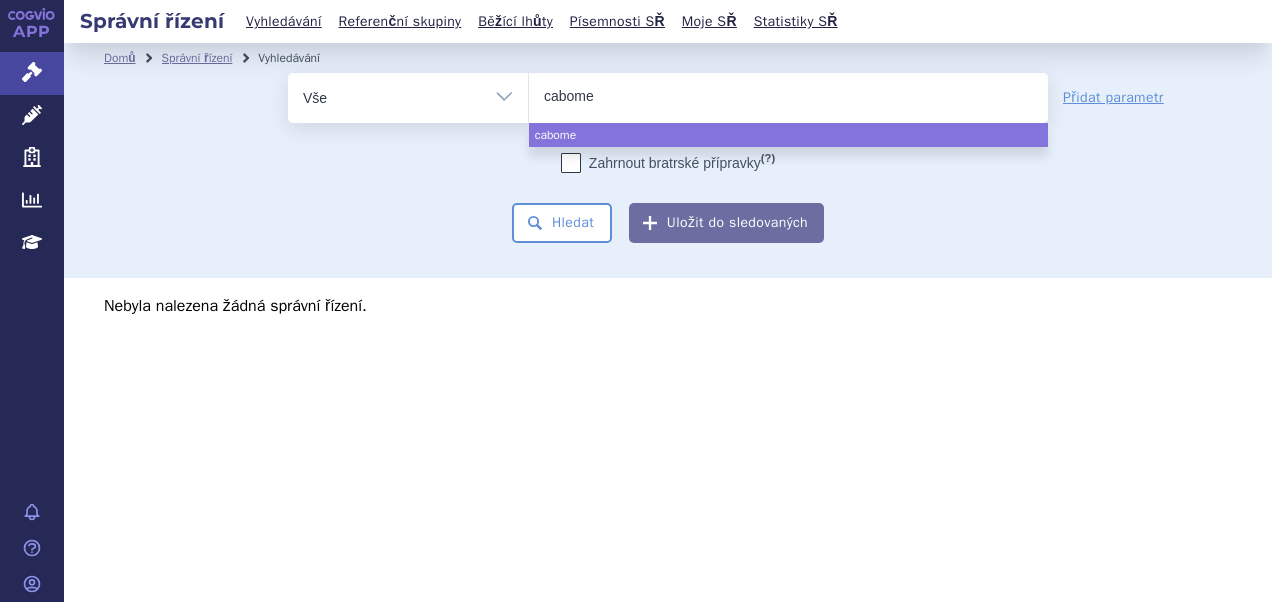 type on "cabomer" 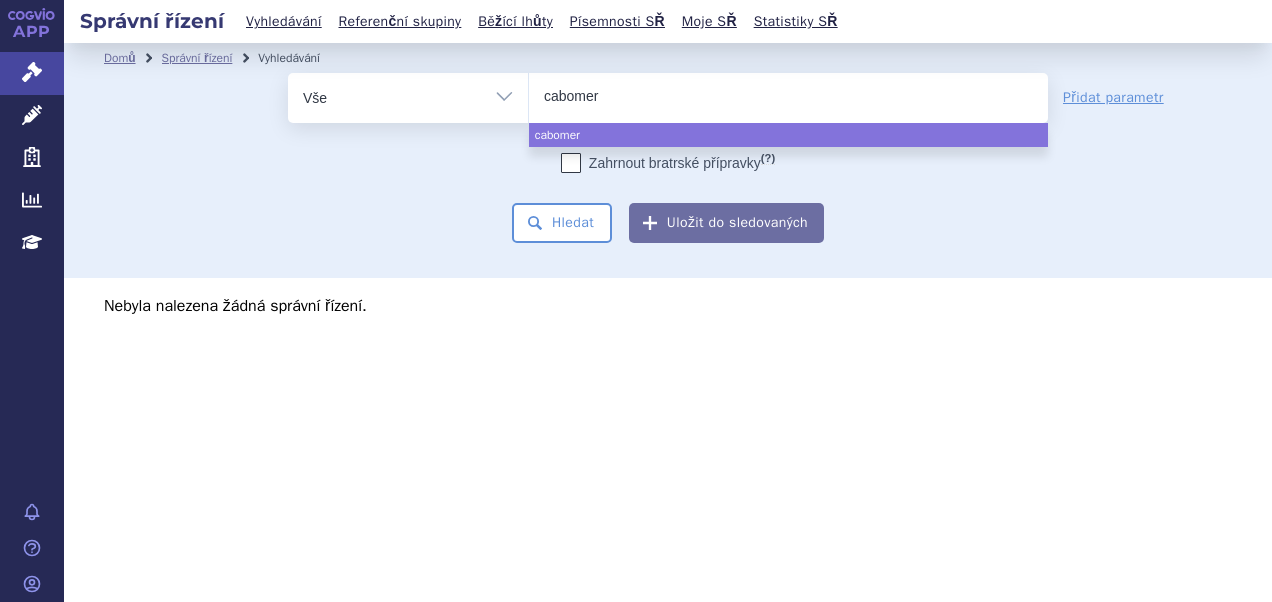 type on "cabome" 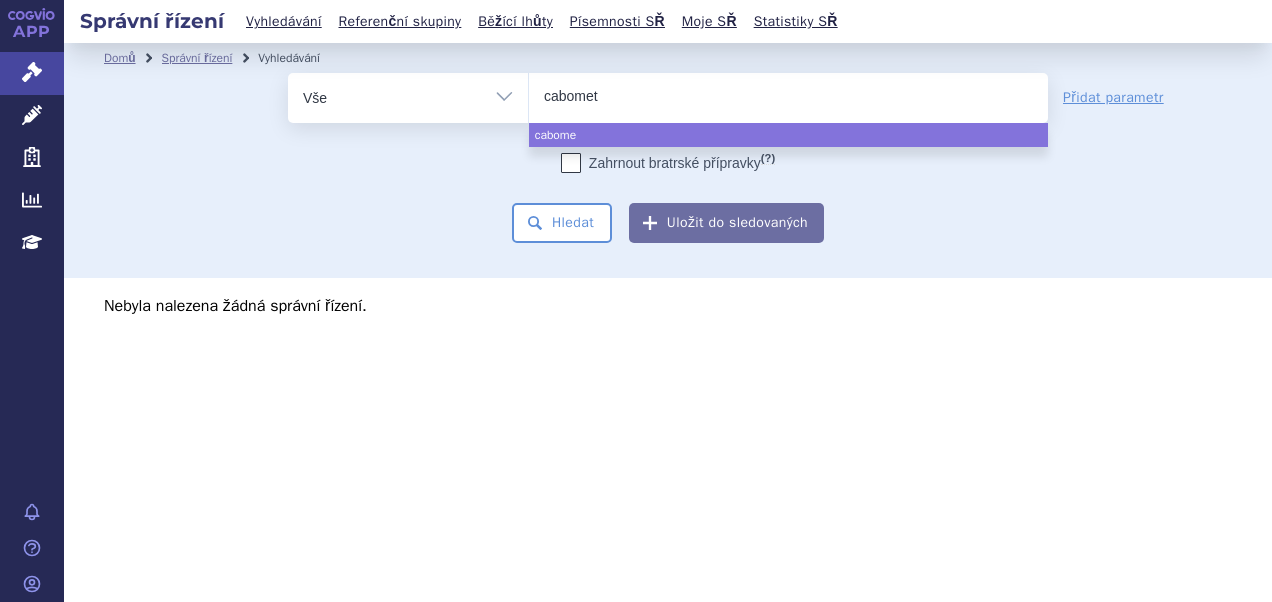 type on "cabomety" 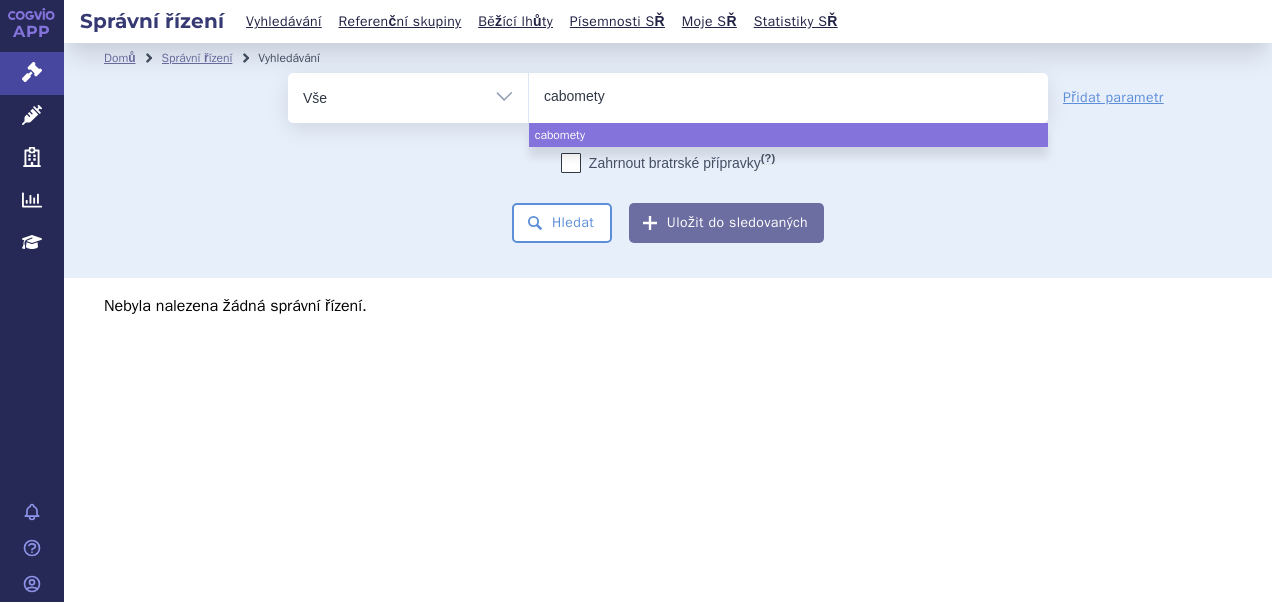 type on "cabometyx" 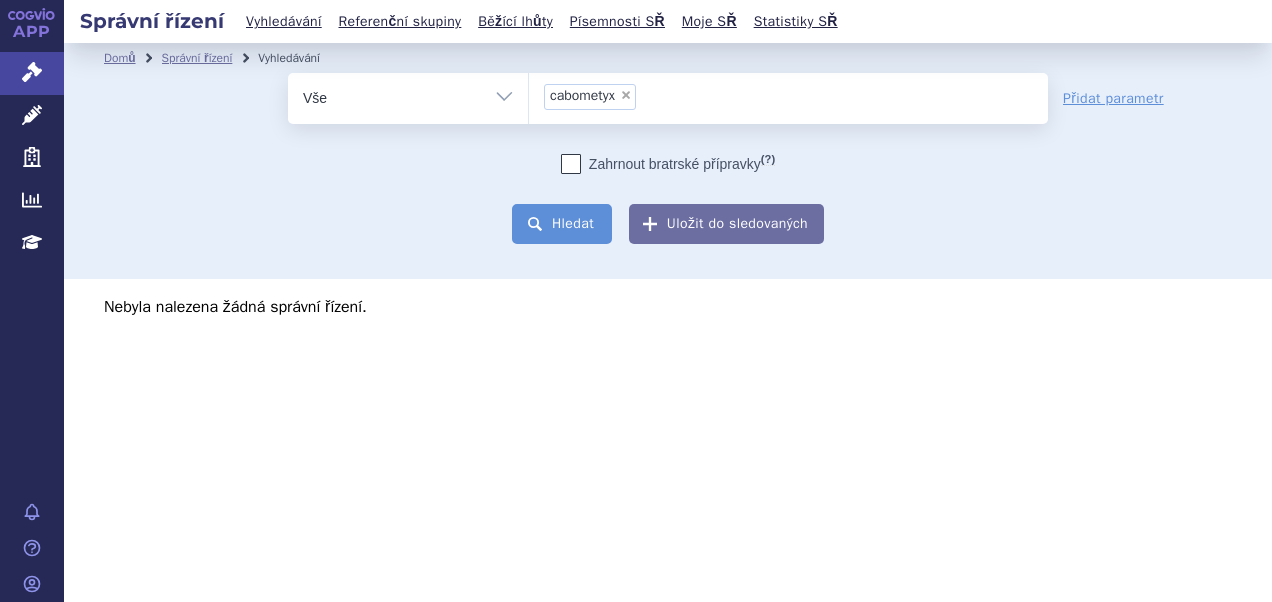 click on "Hledat" at bounding box center (562, 224) 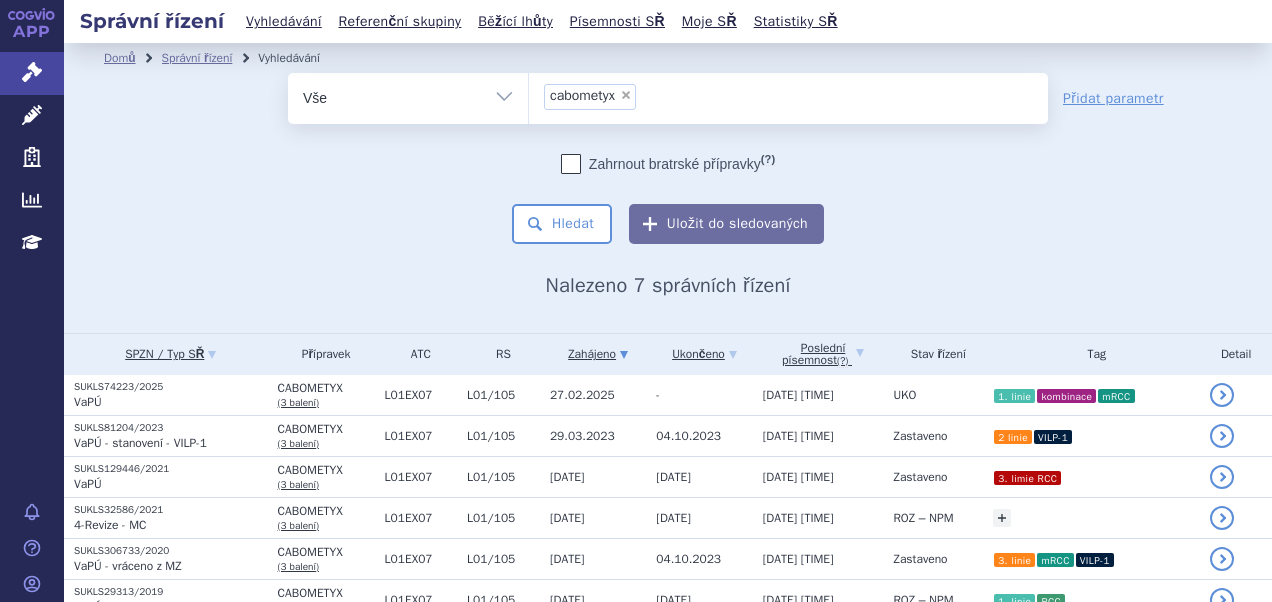 scroll, scrollTop: 0, scrollLeft: 0, axis: both 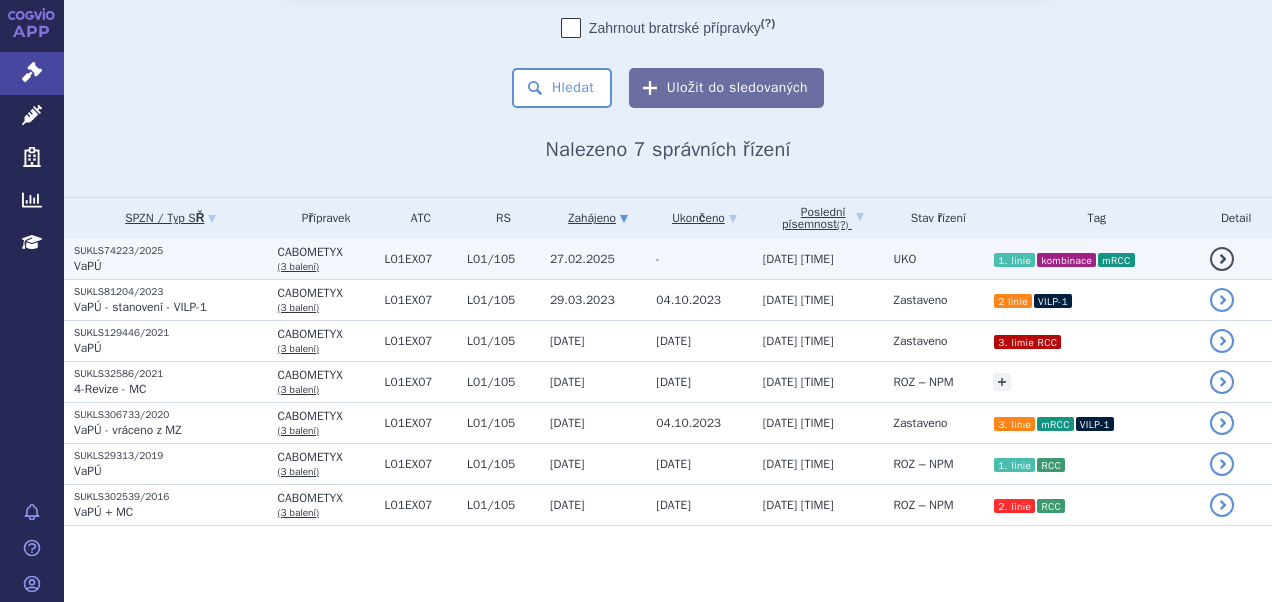 click on "30.06.2025 17:59" at bounding box center (582, 259) 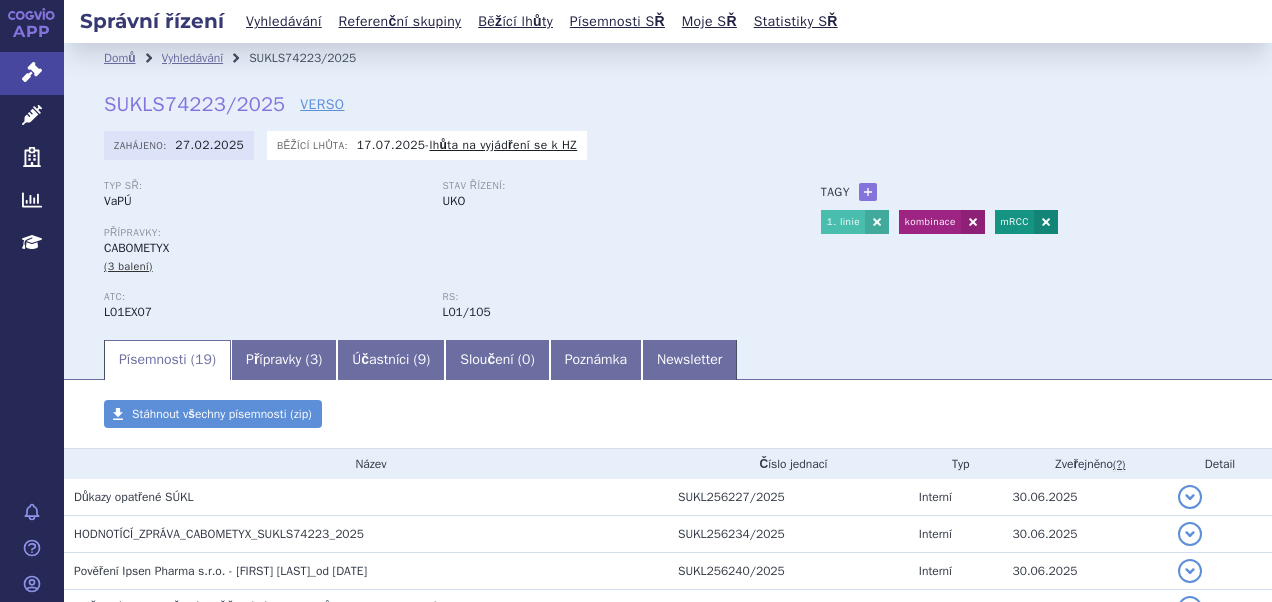 scroll, scrollTop: 0, scrollLeft: 0, axis: both 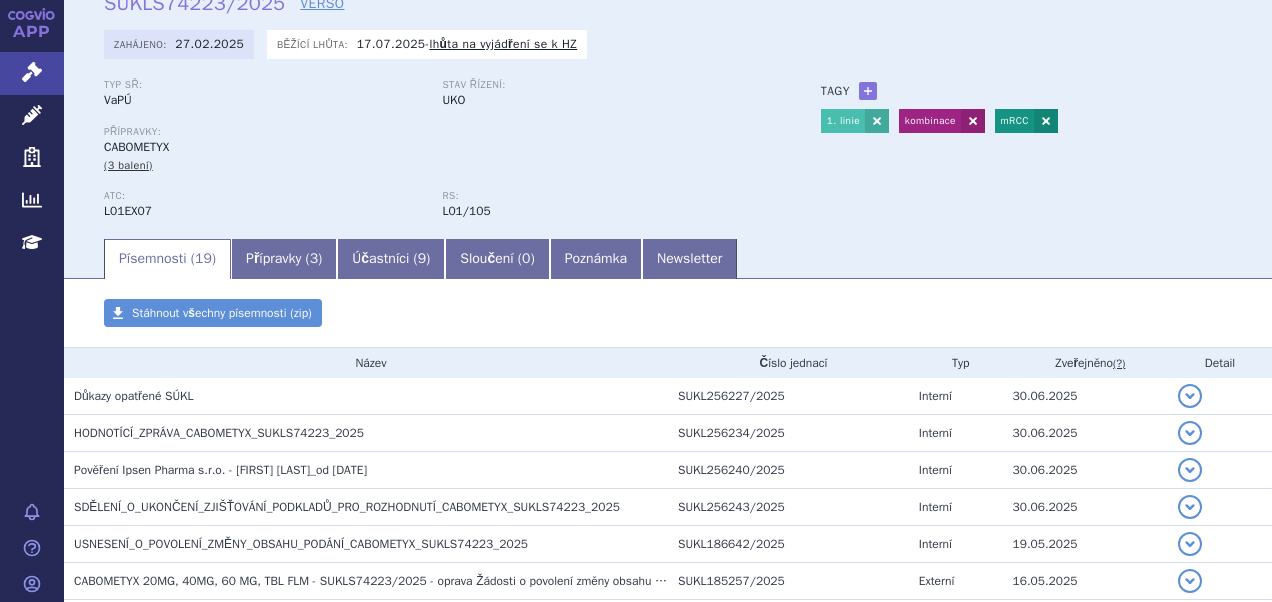 click on "CABOMETYX" at bounding box center [136, 147] 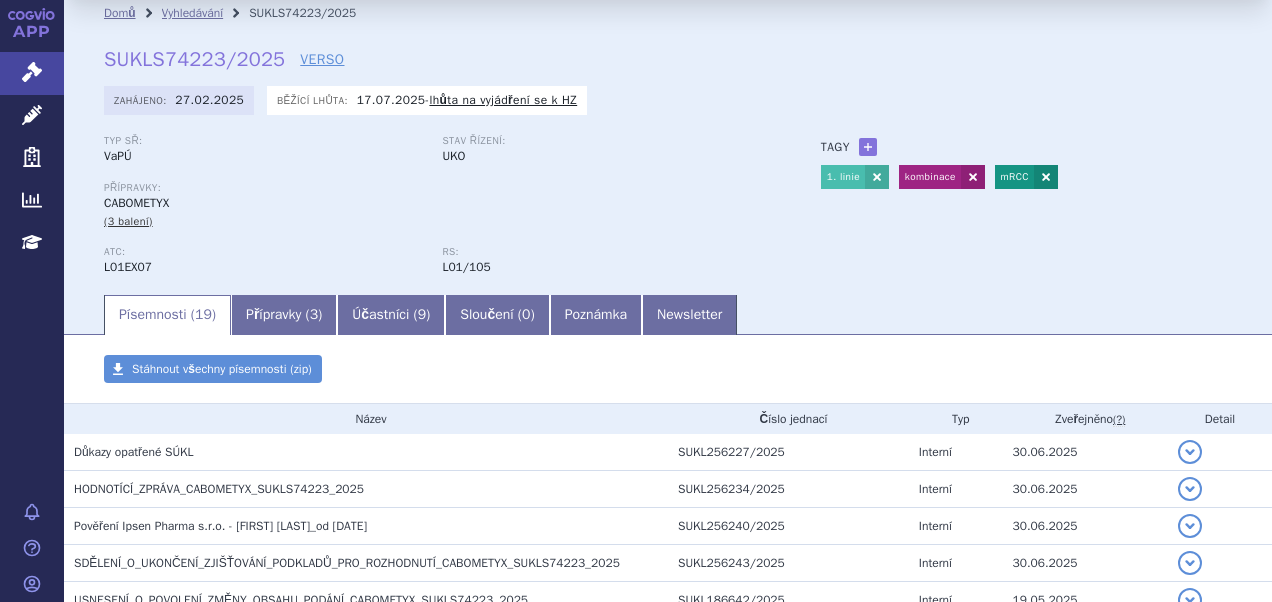 scroll, scrollTop: 0, scrollLeft: 0, axis: both 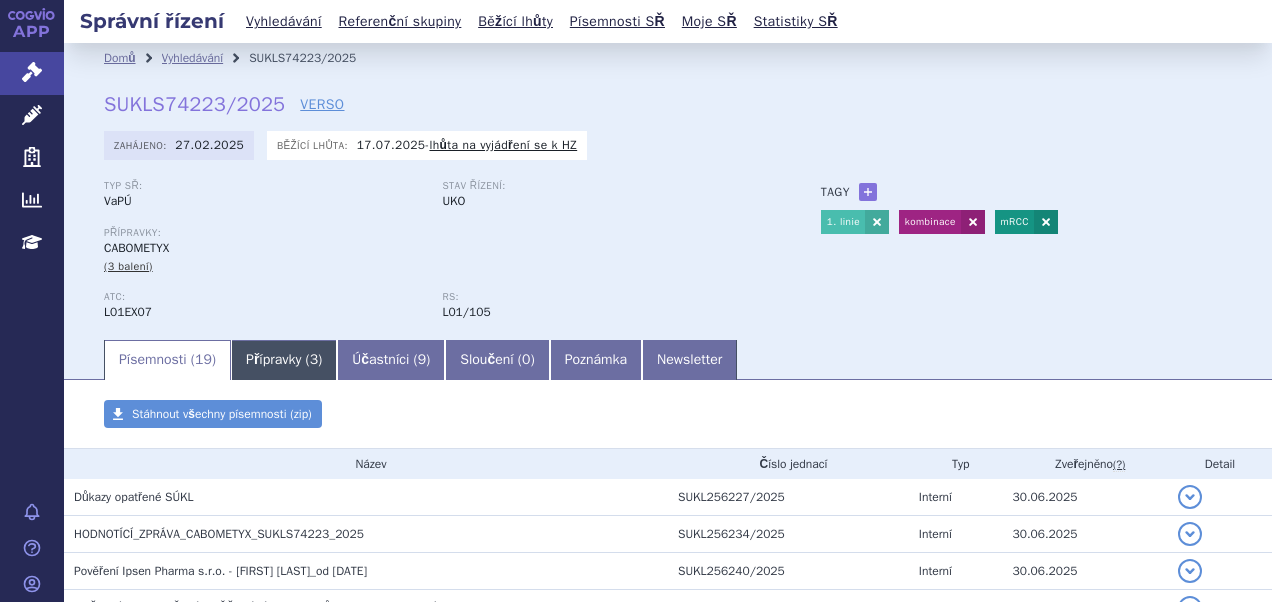 click on "Přípravky ( 3 )" at bounding box center [284, 360] 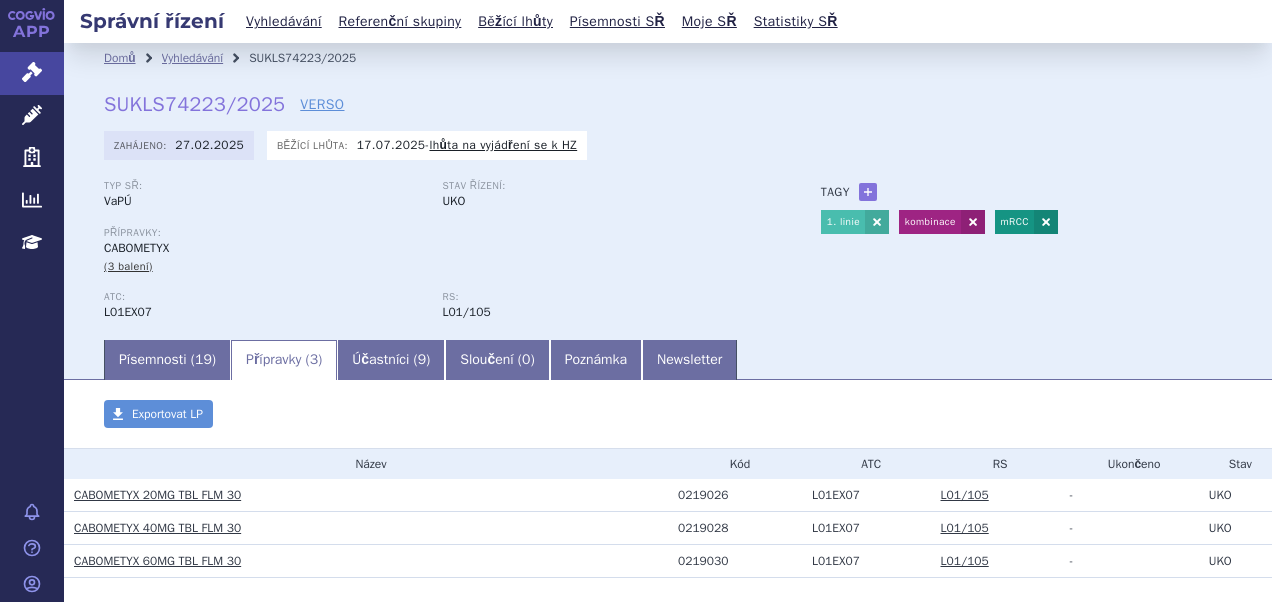click on "CABOMETYX 40MG TBL FLM 30" at bounding box center [157, 528] 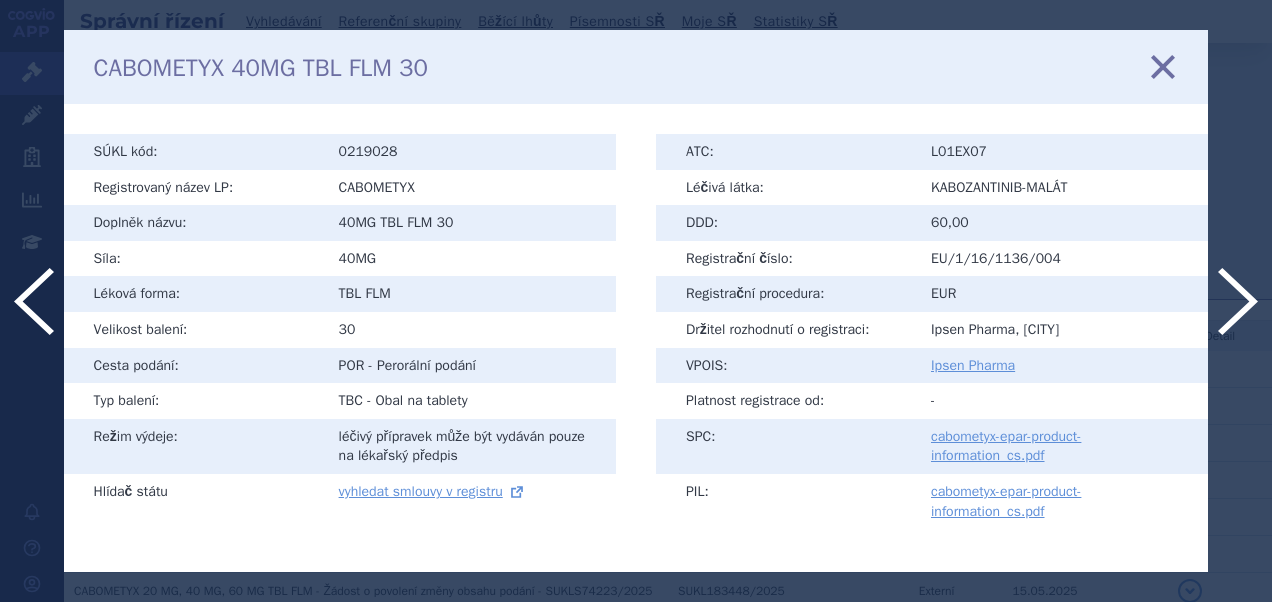 scroll, scrollTop: 0, scrollLeft: 0, axis: both 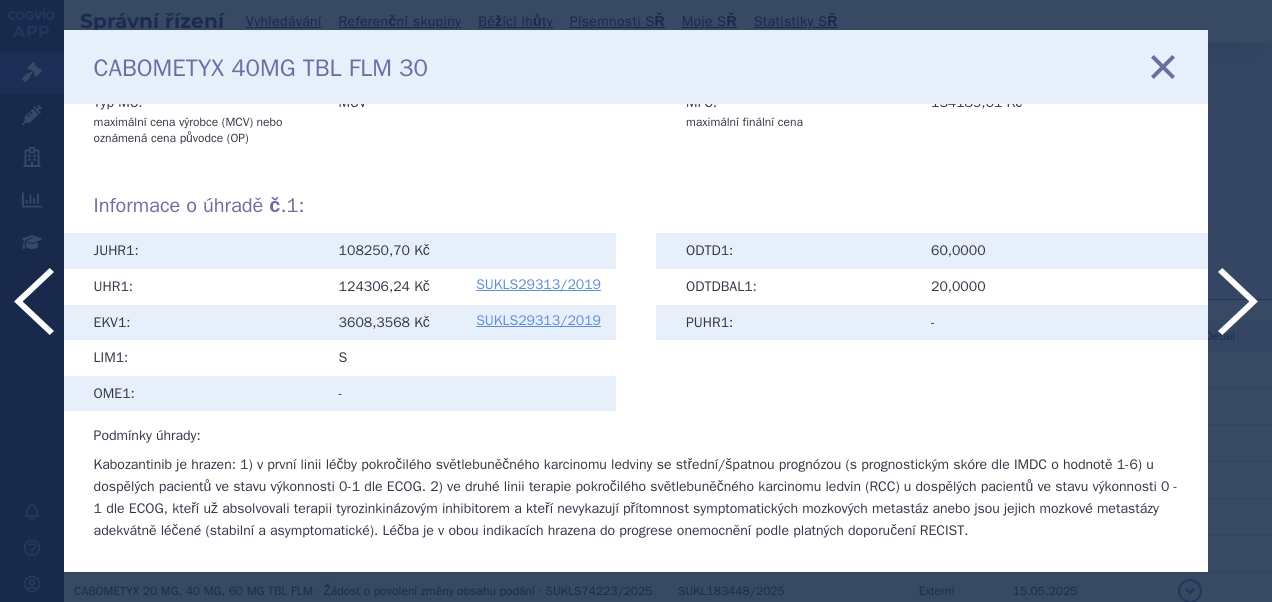 click at bounding box center [1163, 67] 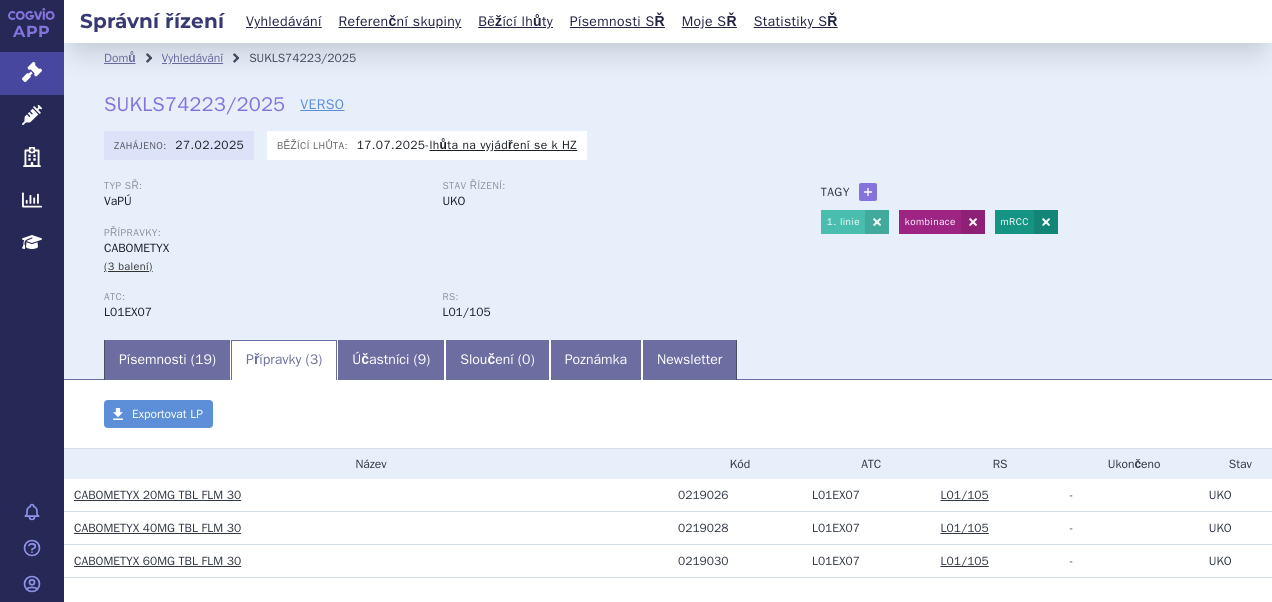 scroll, scrollTop: 0, scrollLeft: 0, axis: both 